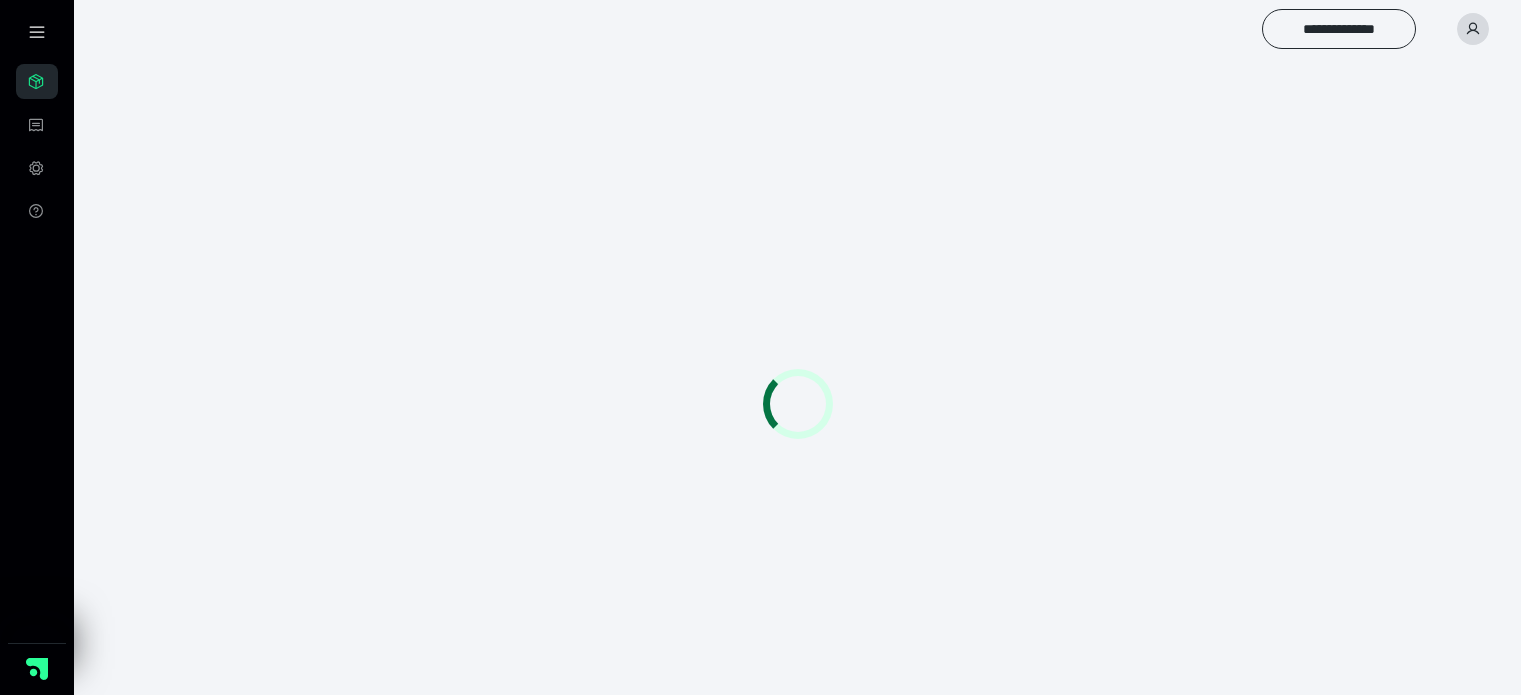 scroll, scrollTop: 0, scrollLeft: 0, axis: both 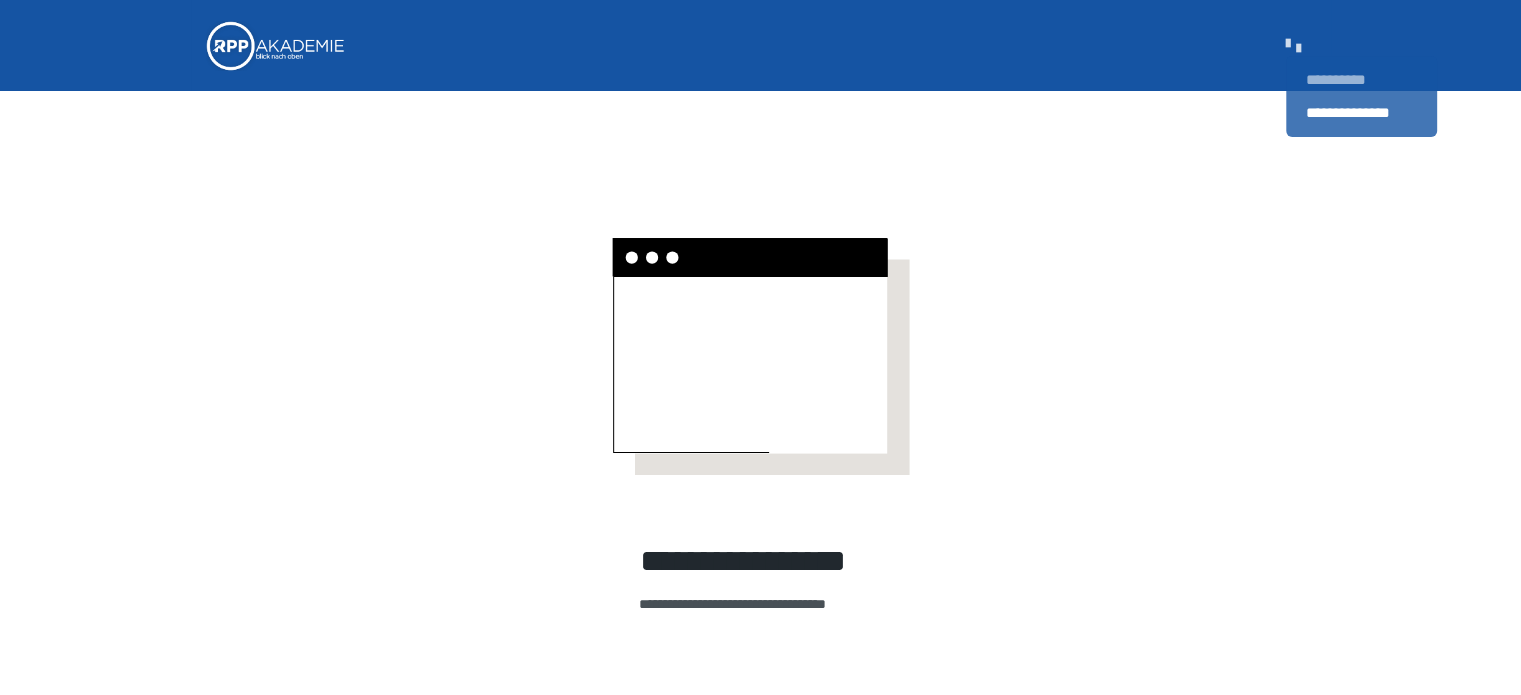 click on "**********" at bounding box center [1361, 80] 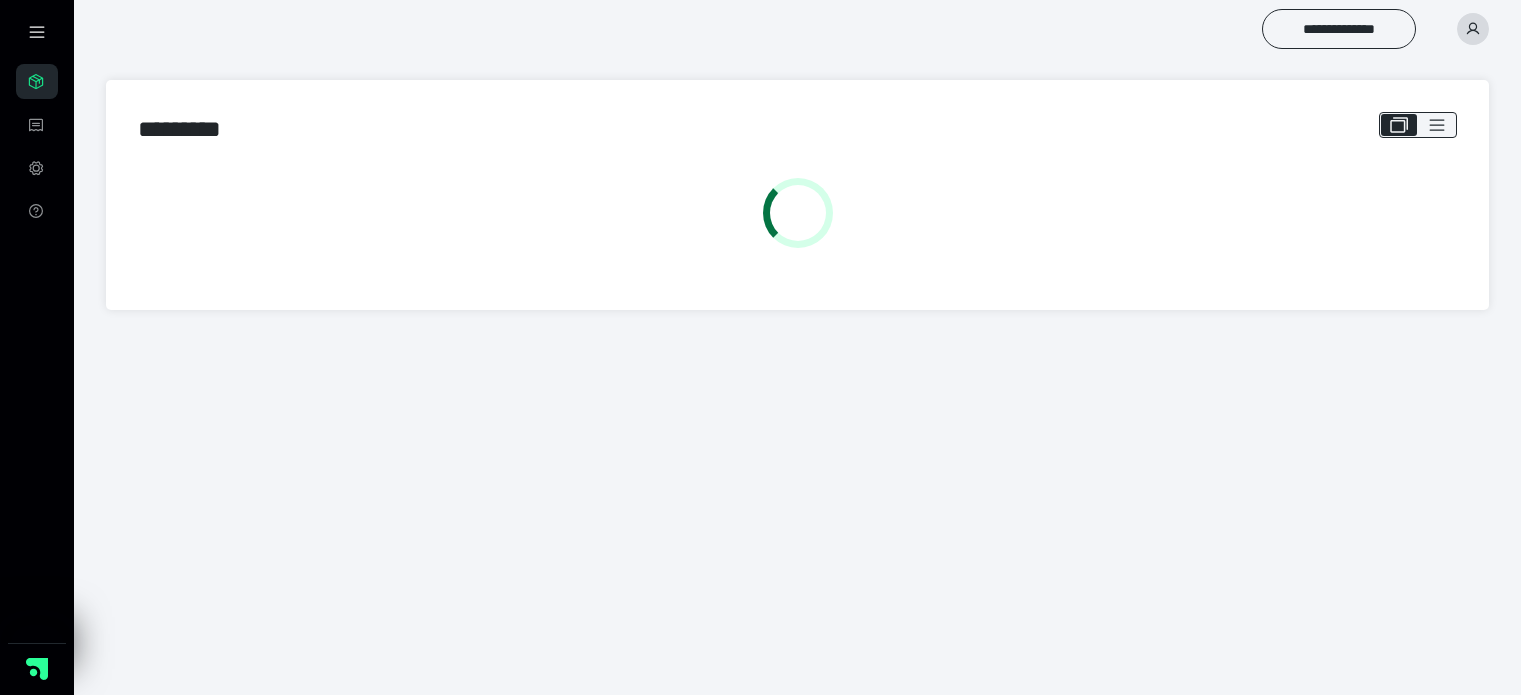 scroll, scrollTop: 0, scrollLeft: 0, axis: both 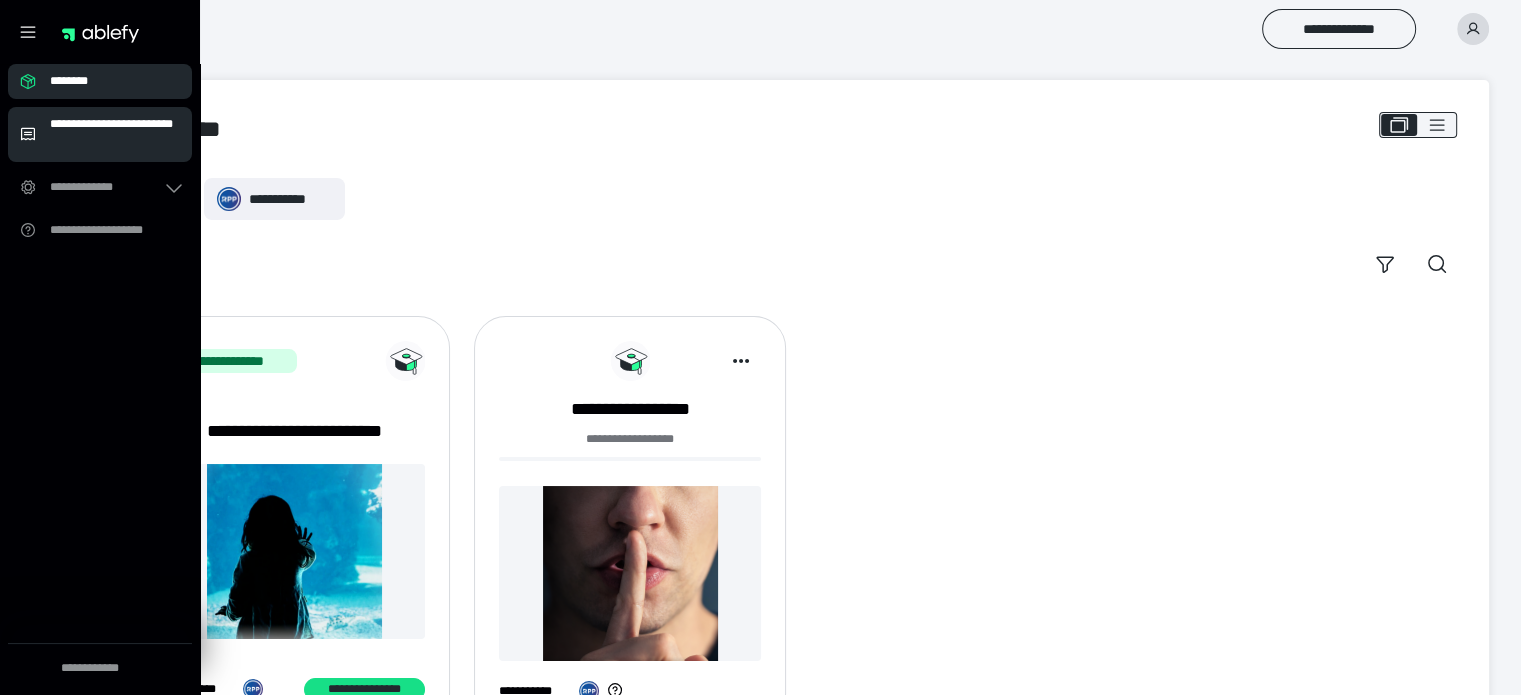 click on "**********" at bounding box center [115, 134] 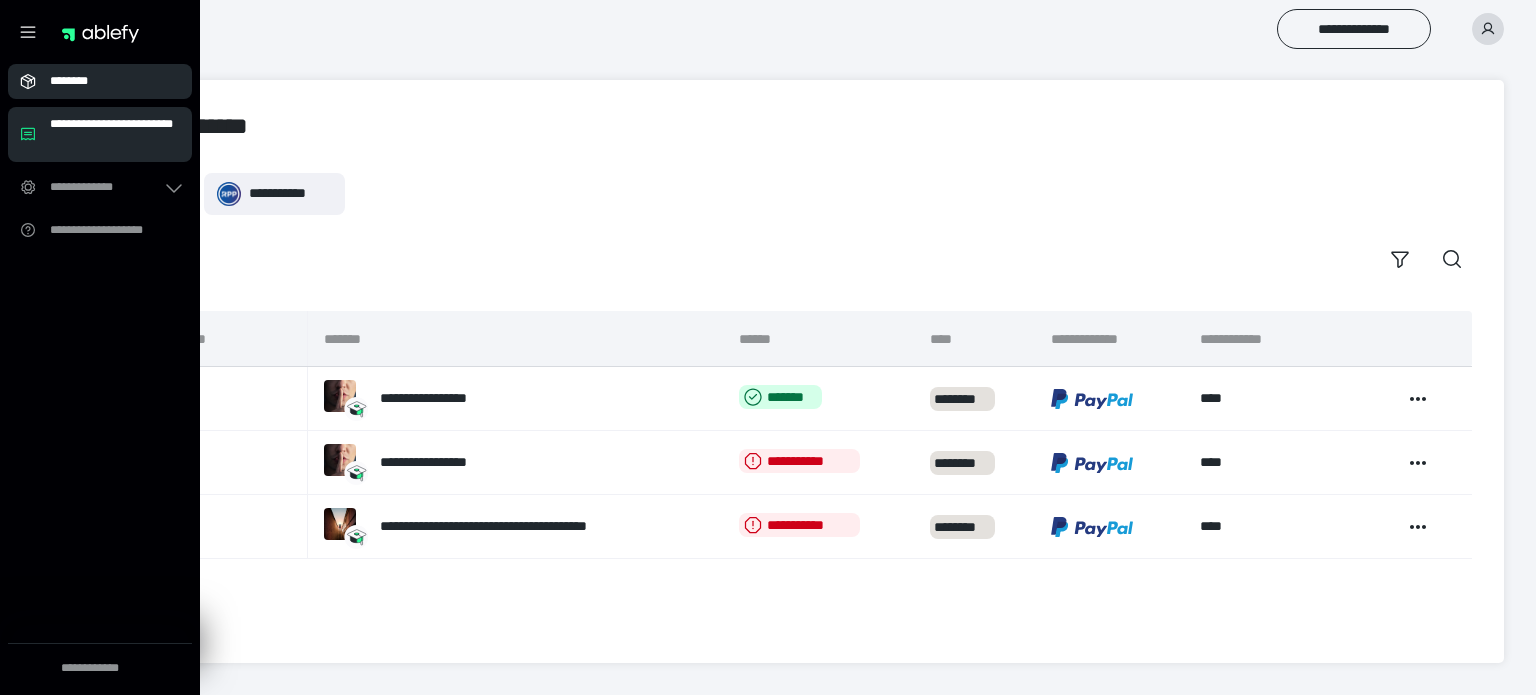 click on "********" at bounding box center [106, 81] 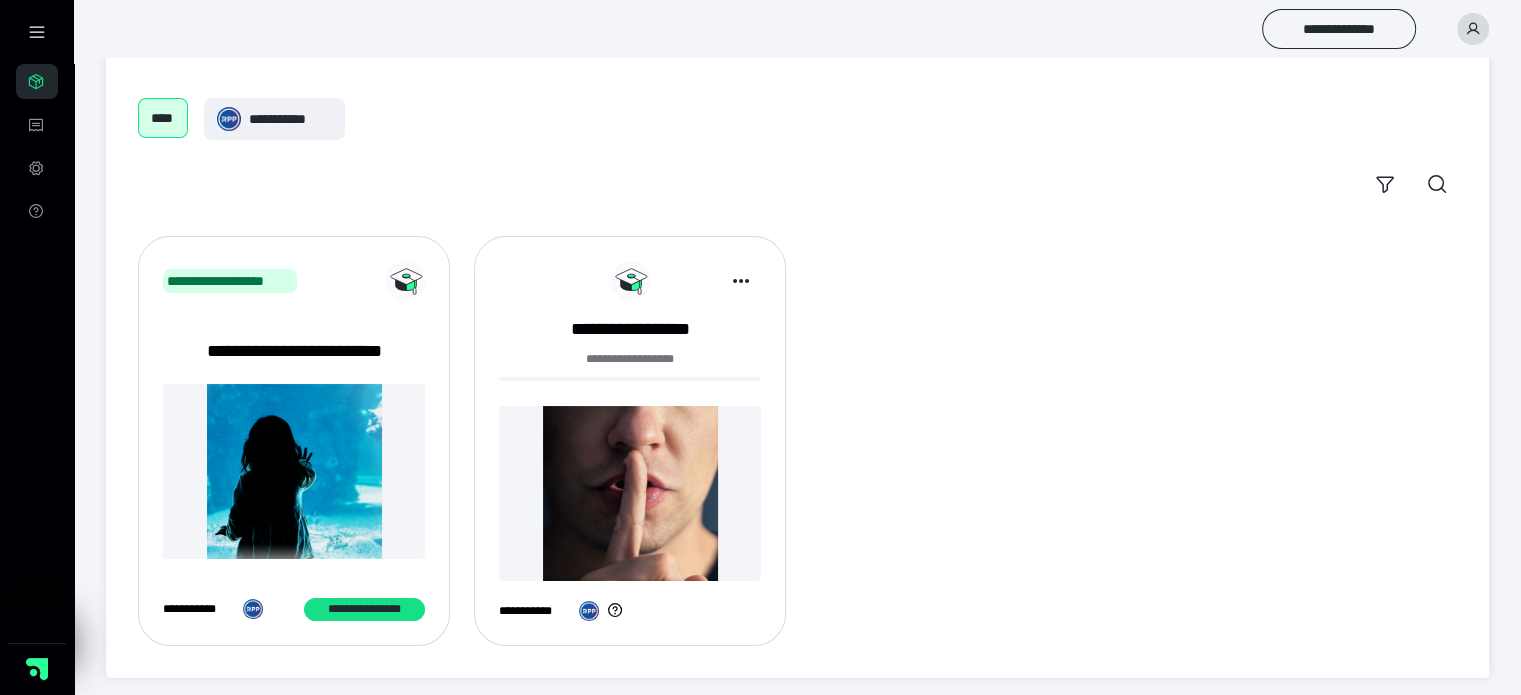scroll, scrollTop: 85, scrollLeft: 0, axis: vertical 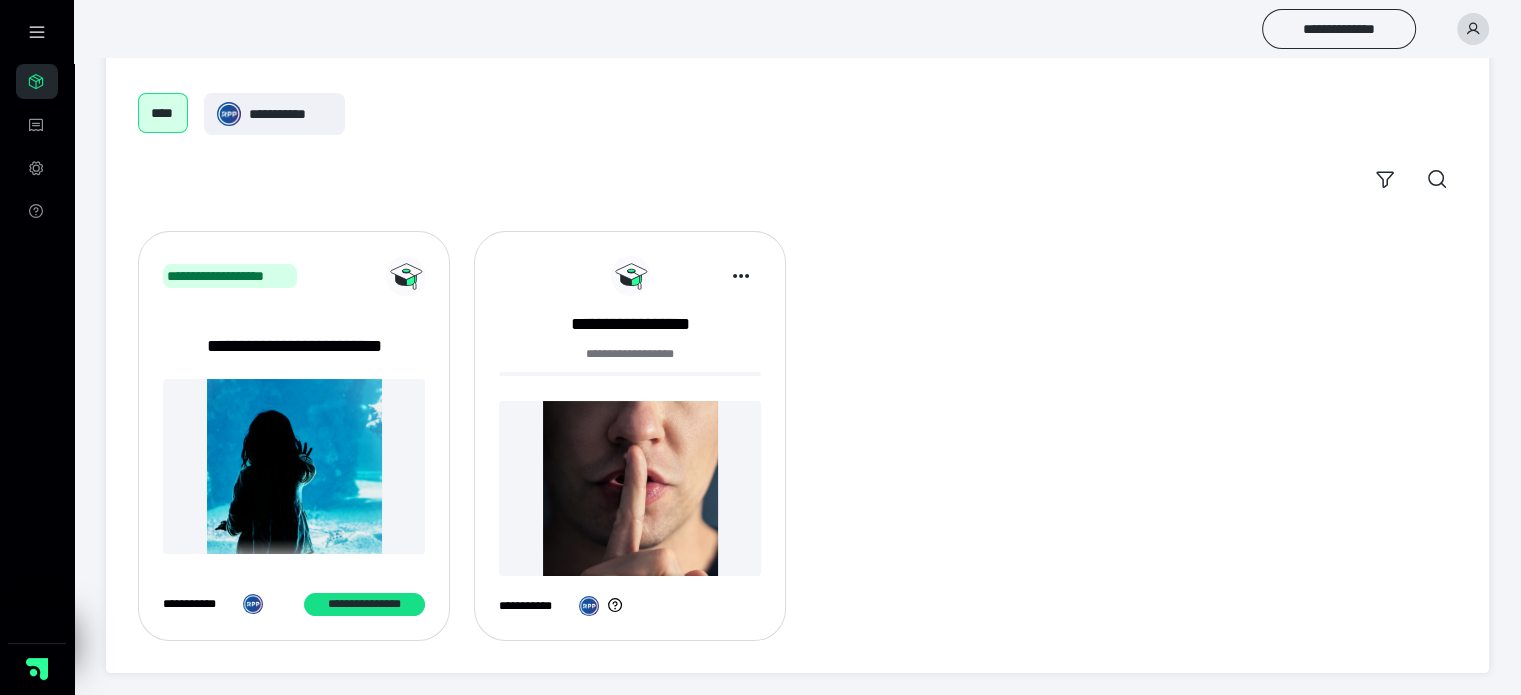 click on "********" at bounding box center (37, 81) 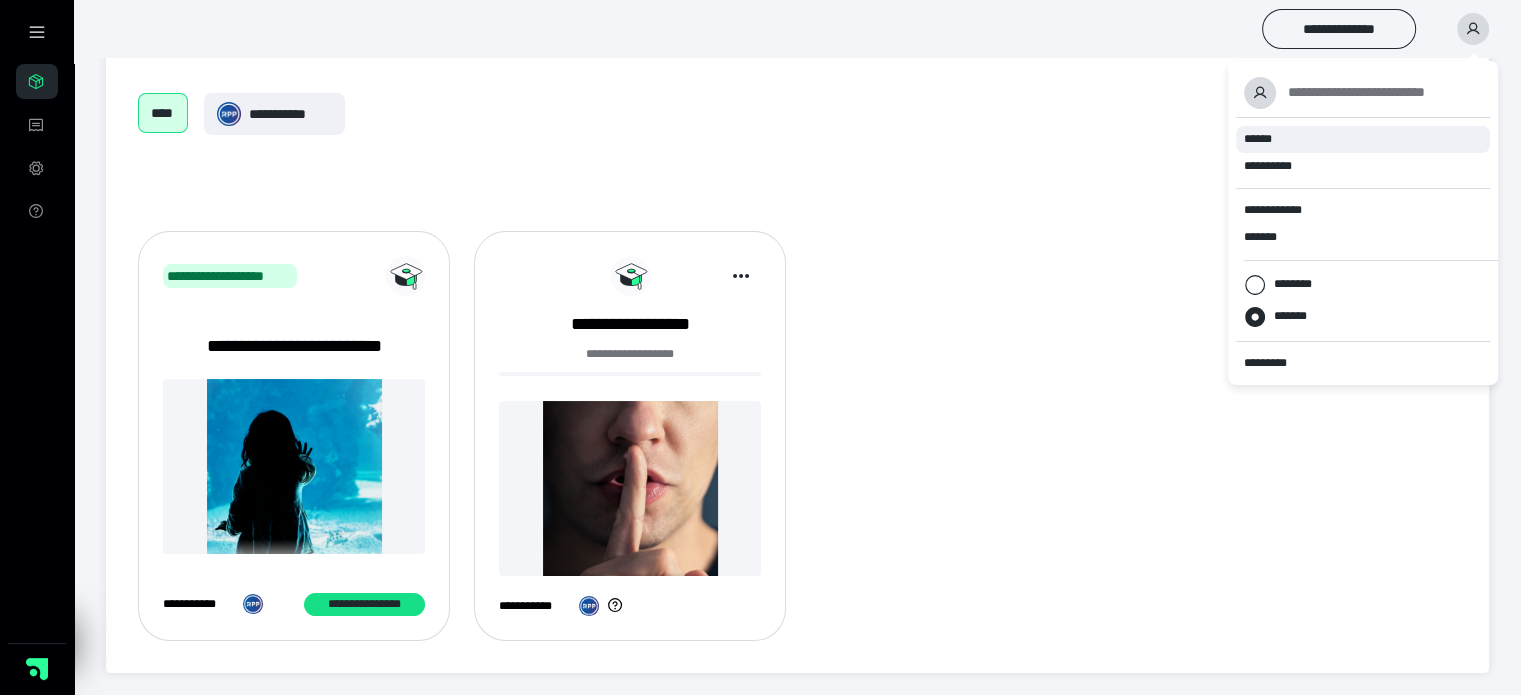click on "******" at bounding box center (1258, 139) 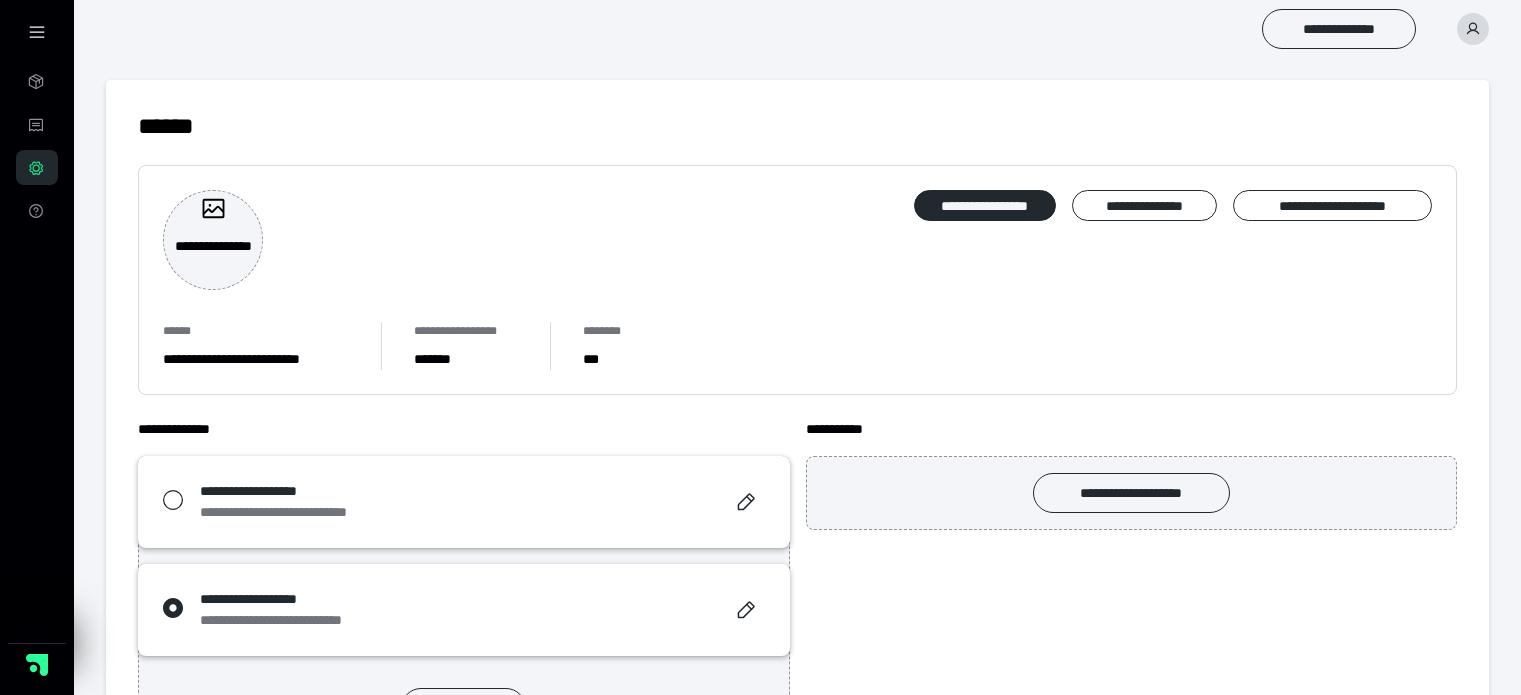 scroll, scrollTop: 0, scrollLeft: 0, axis: both 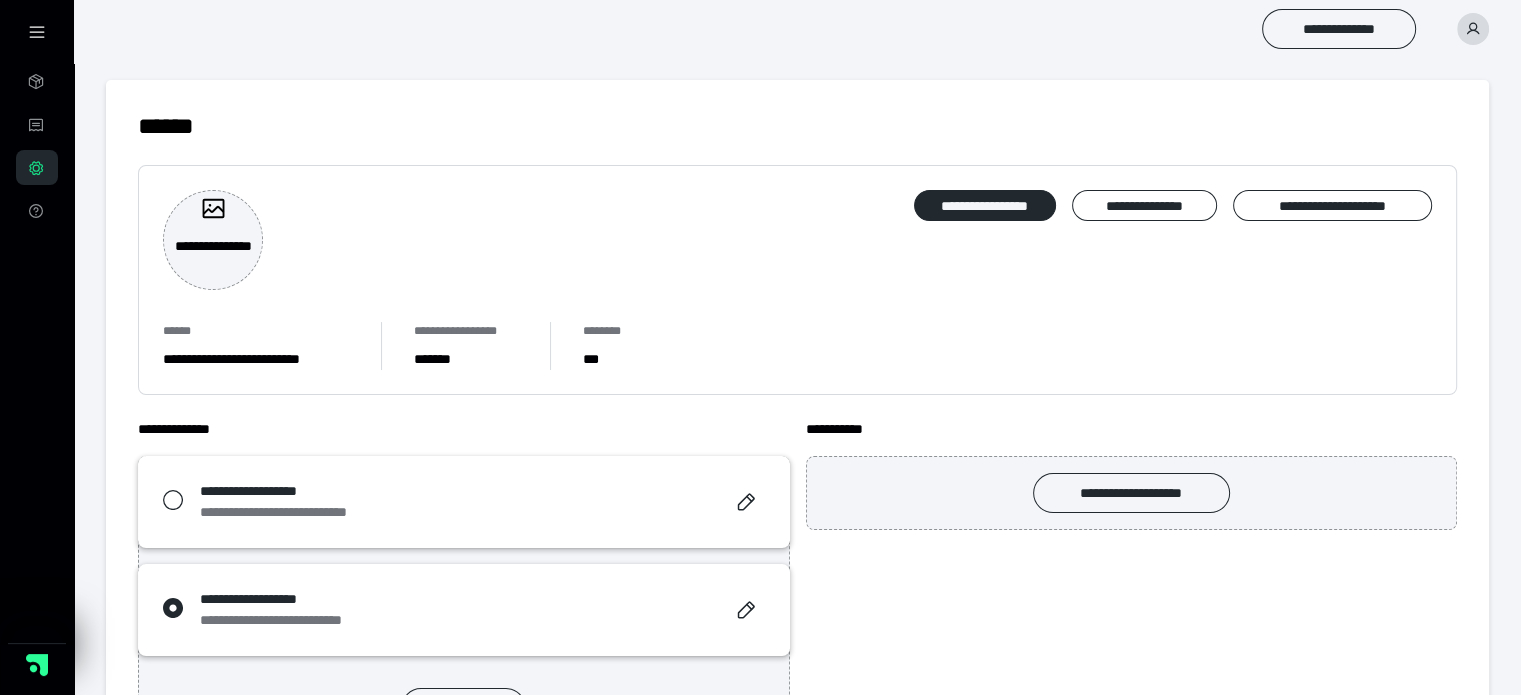 click 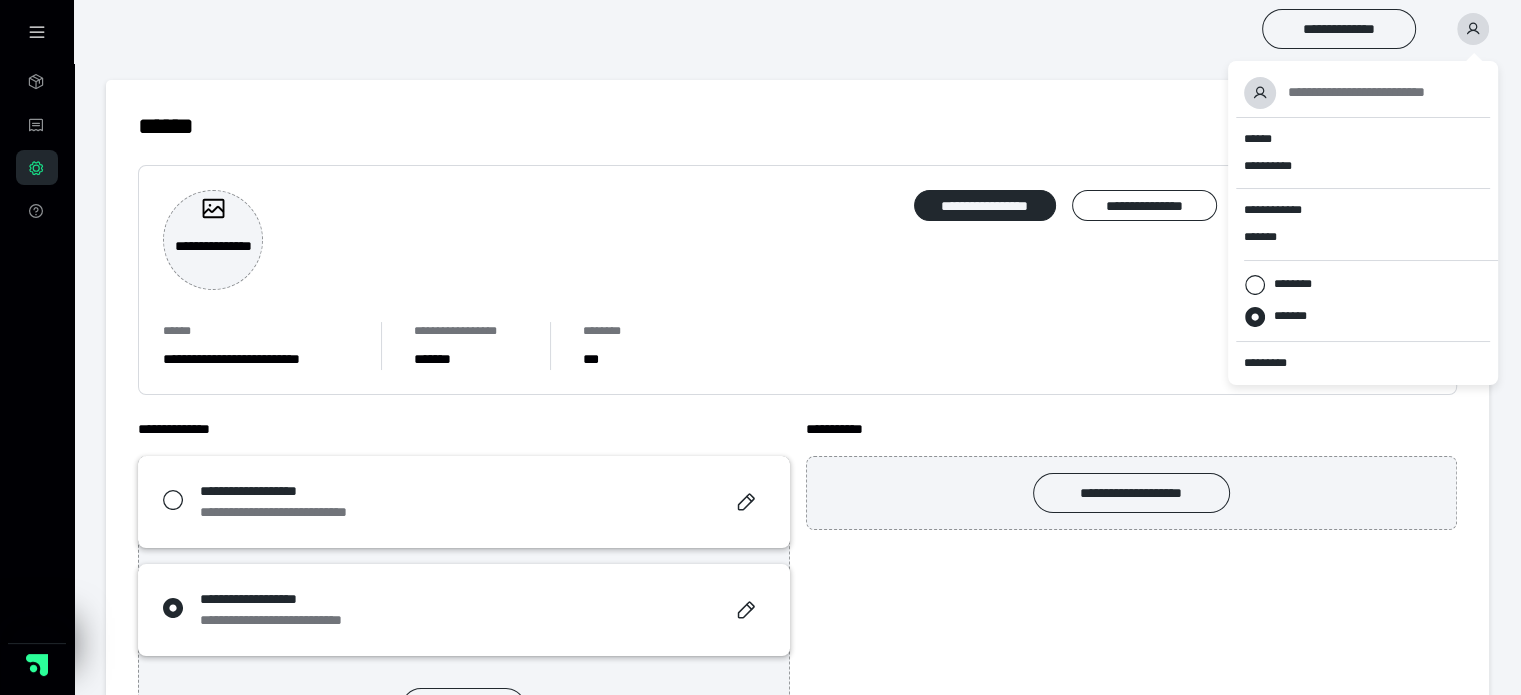 click on "**********" at bounding box center [797, 428] 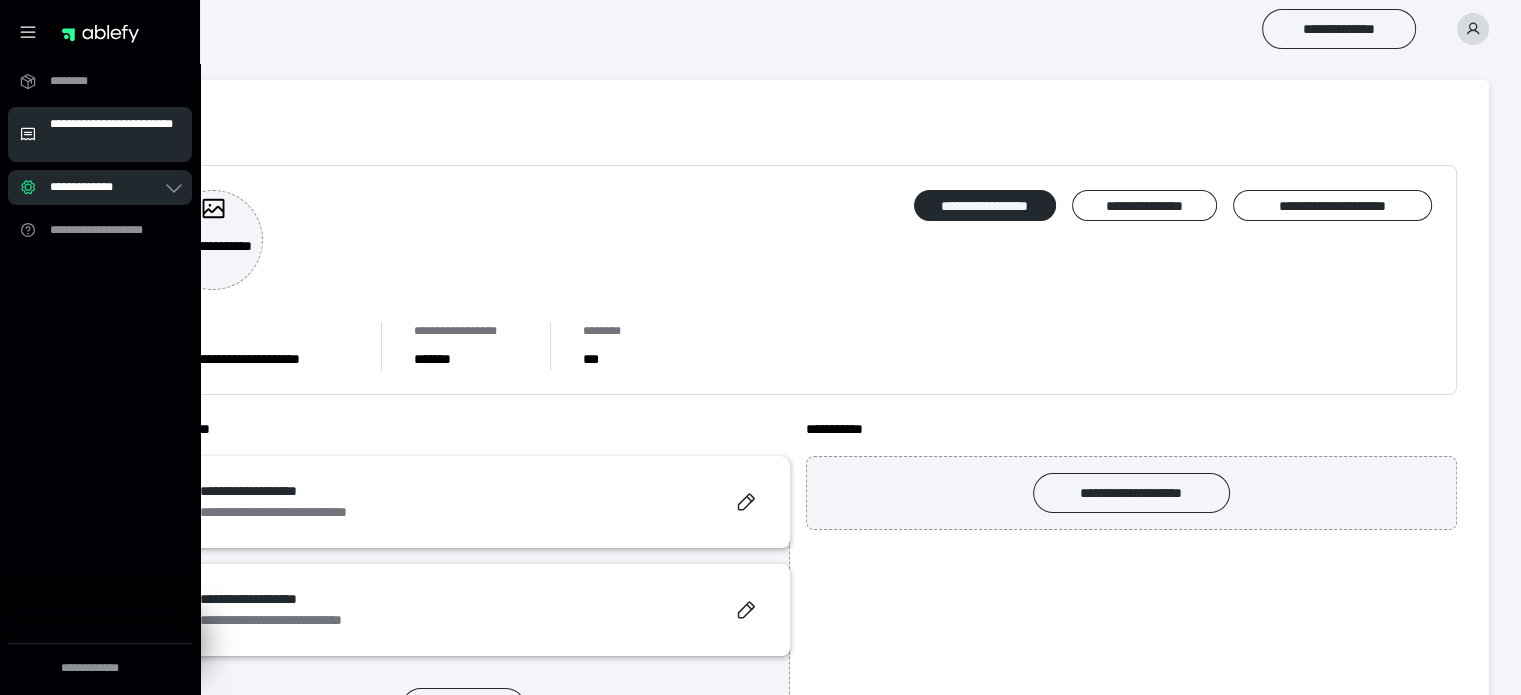 click on "**********" at bounding box center [115, 134] 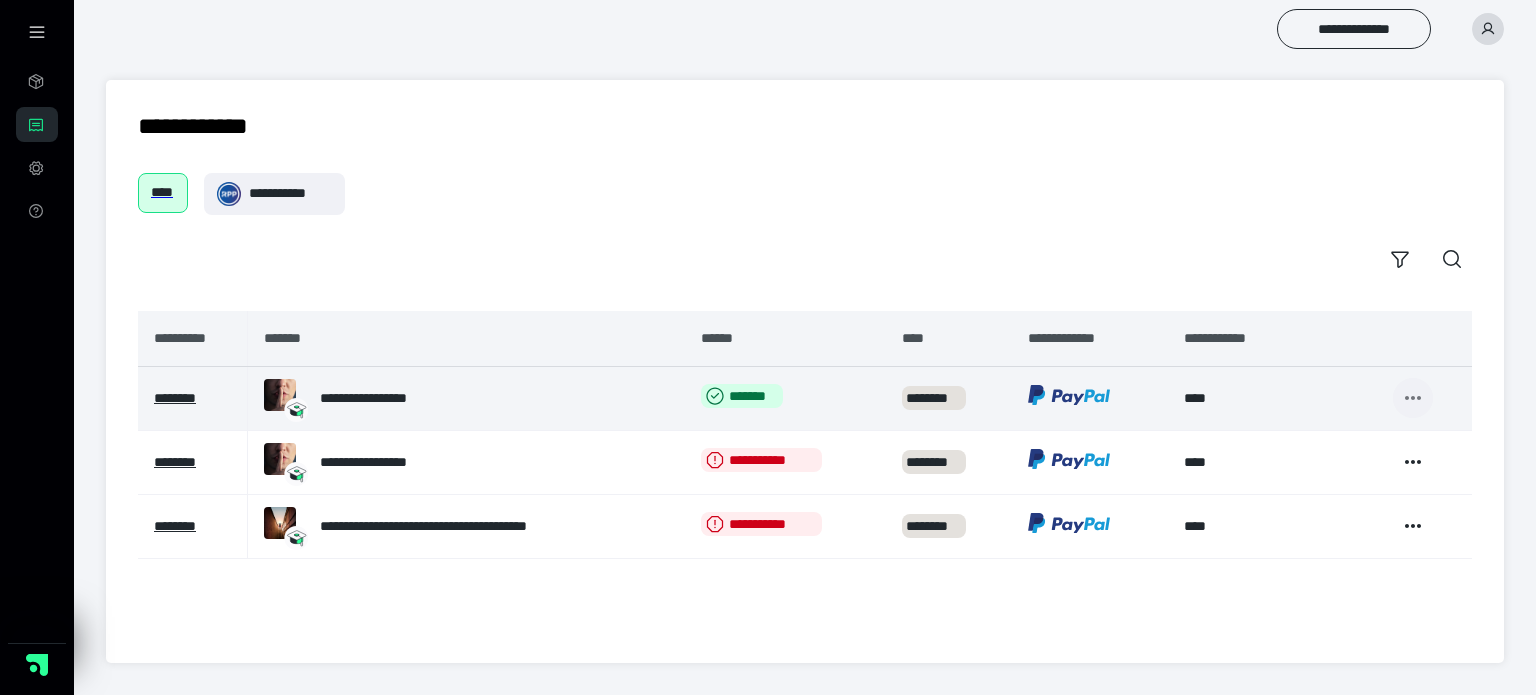 click at bounding box center [1413, 398] 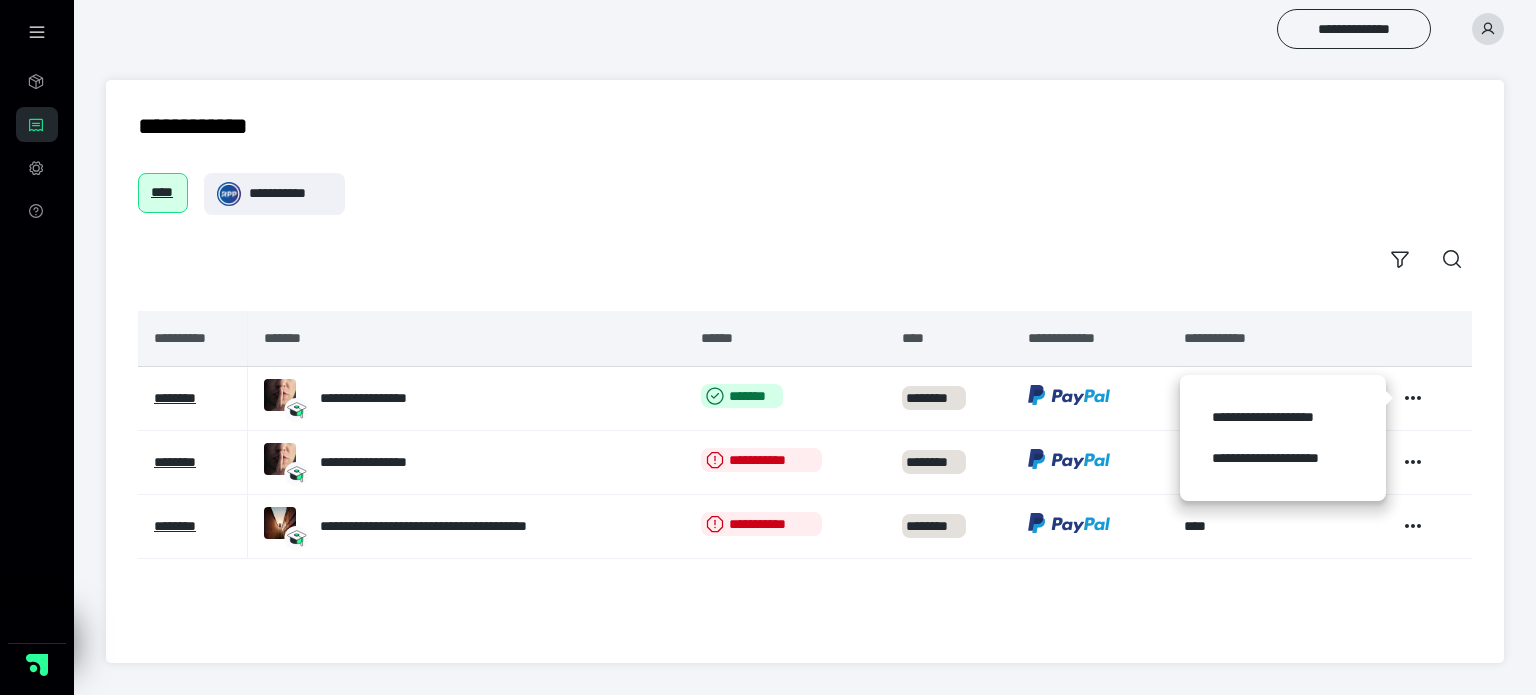 click on "**********" at bounding box center [805, 226] 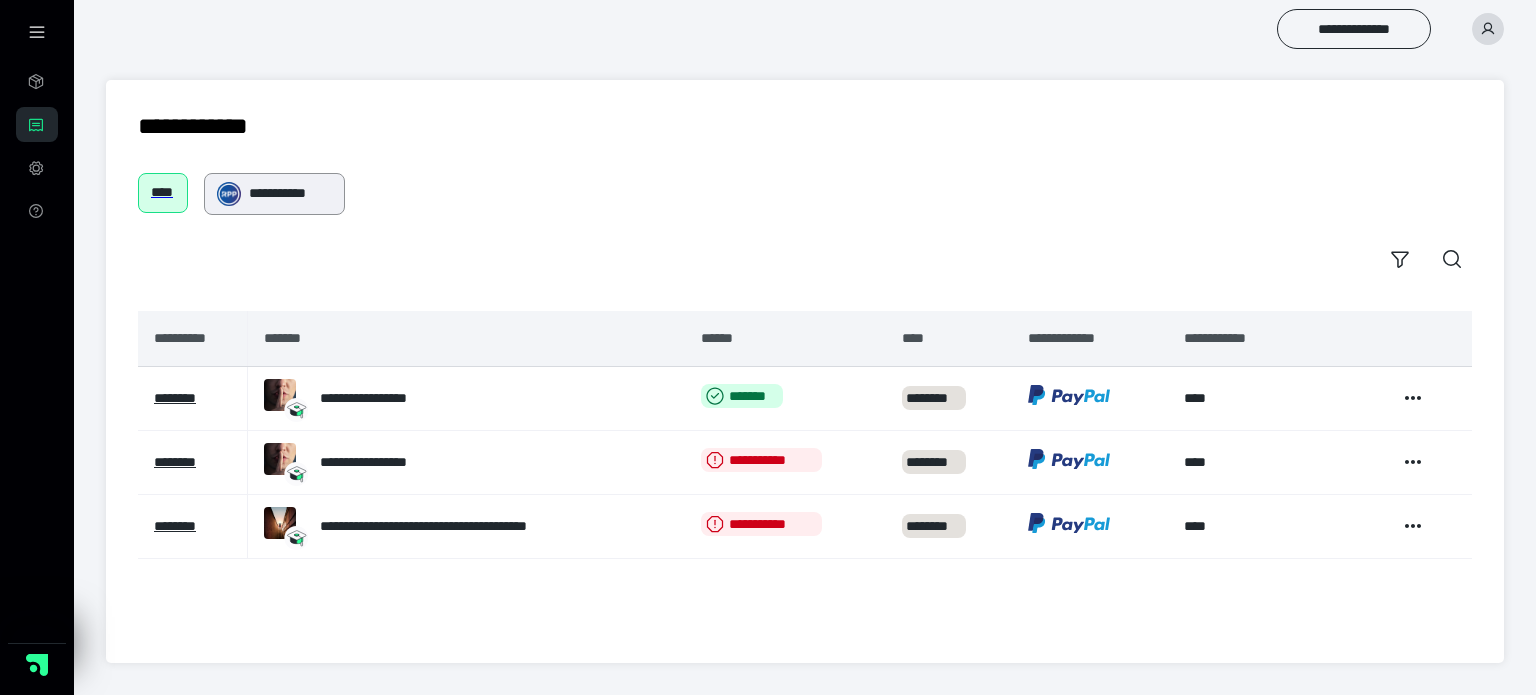 click on "**********" at bounding box center (290, 193) 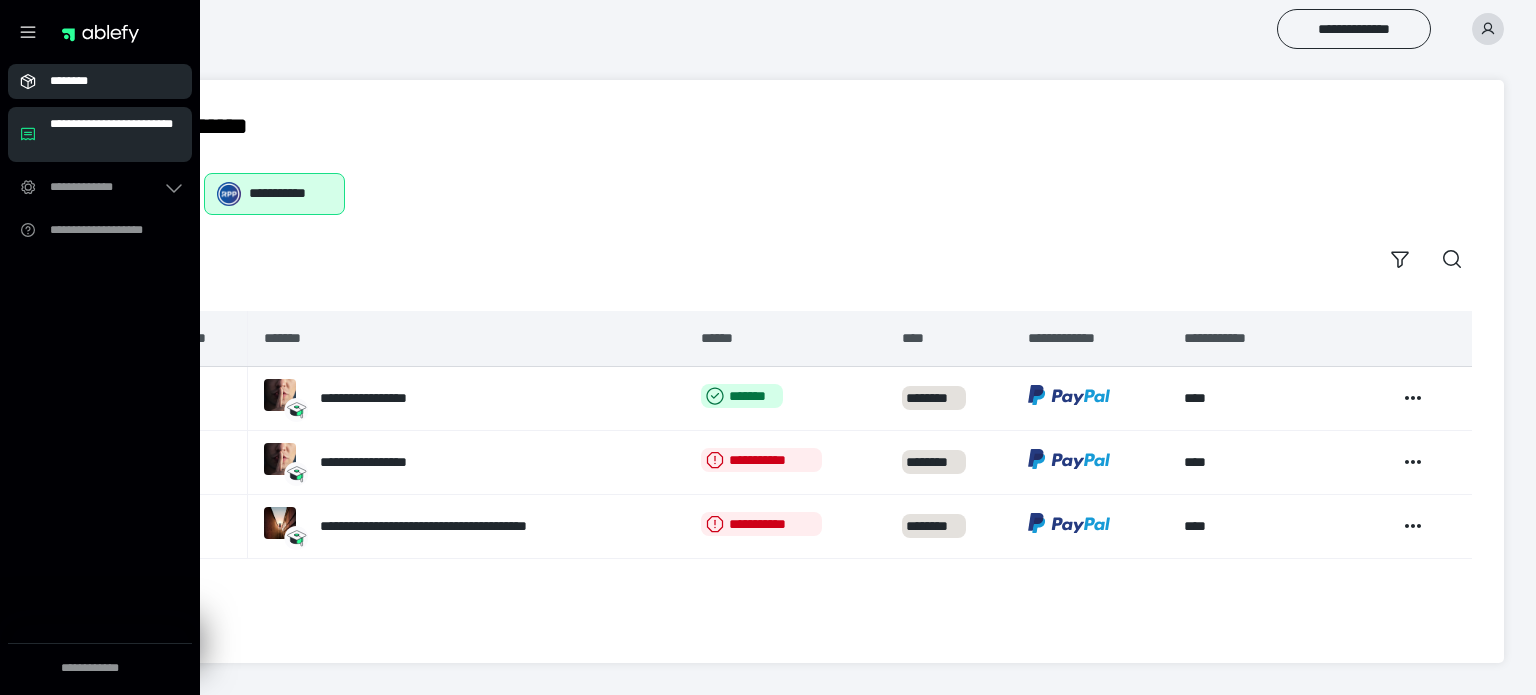click on "********" at bounding box center (100, 81) 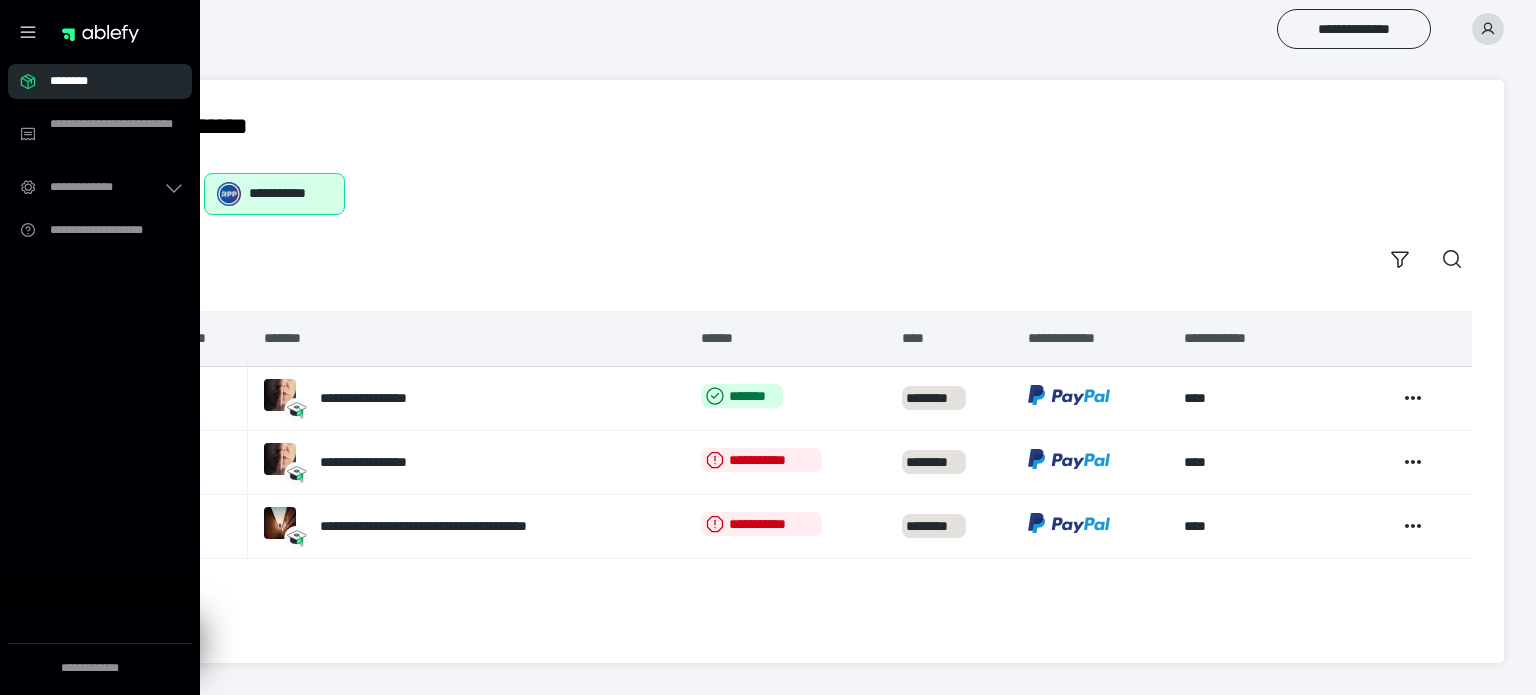 click on "********" at bounding box center [100, 81] 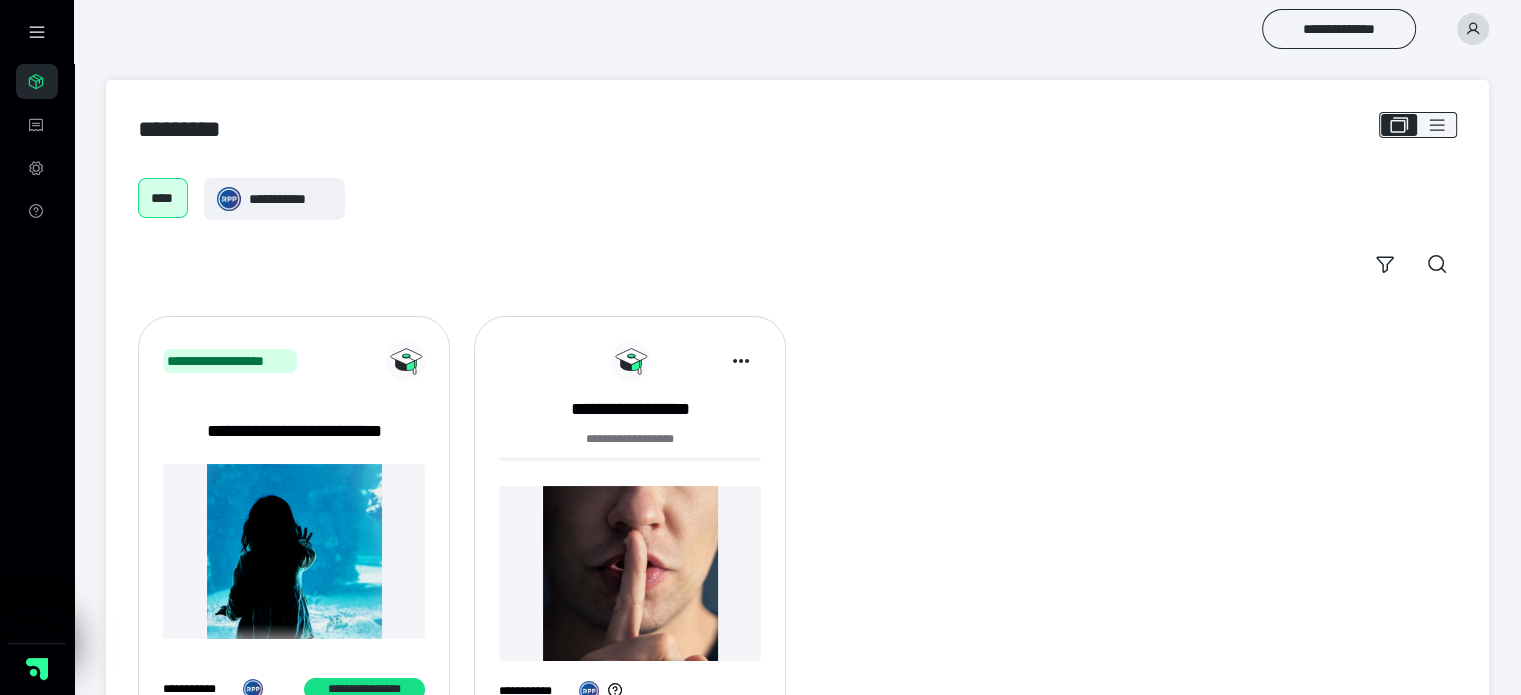 click at bounding box center (630, 573) 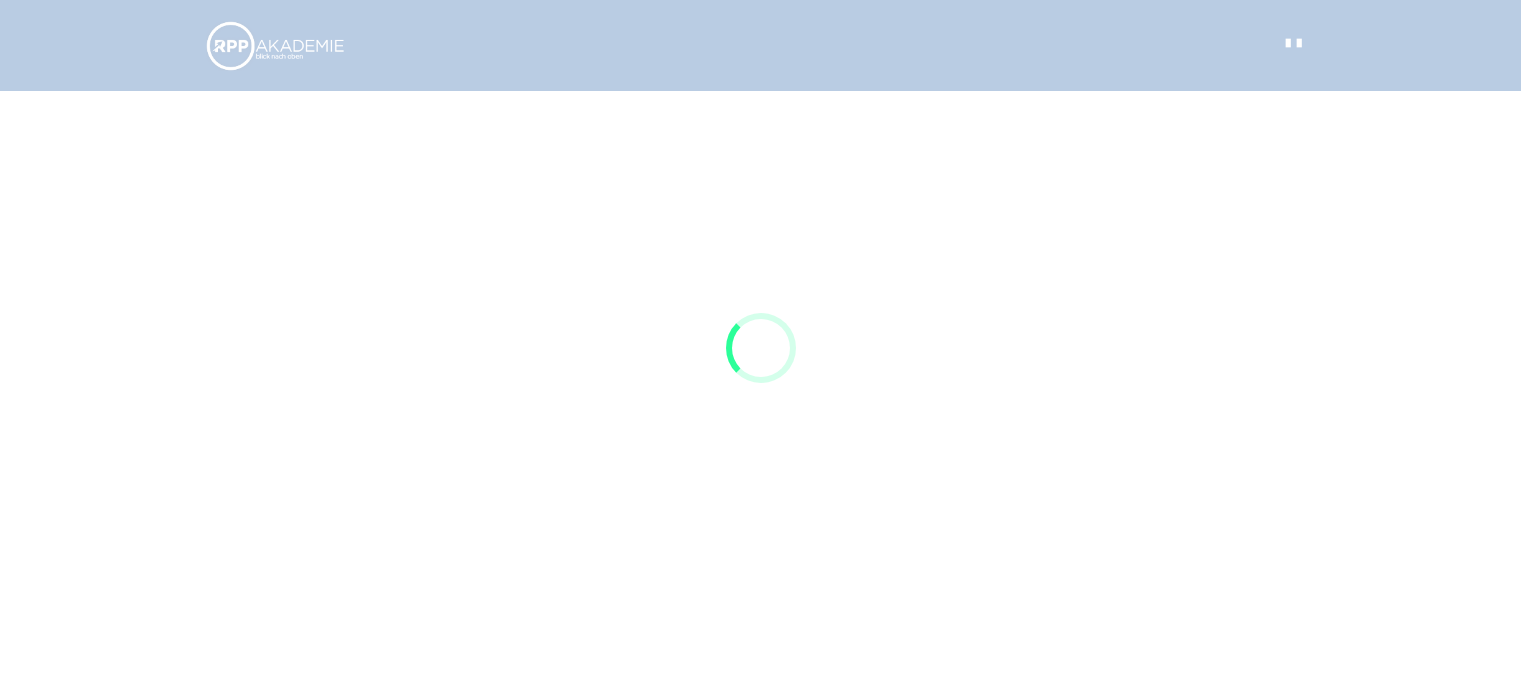 scroll, scrollTop: 0, scrollLeft: 0, axis: both 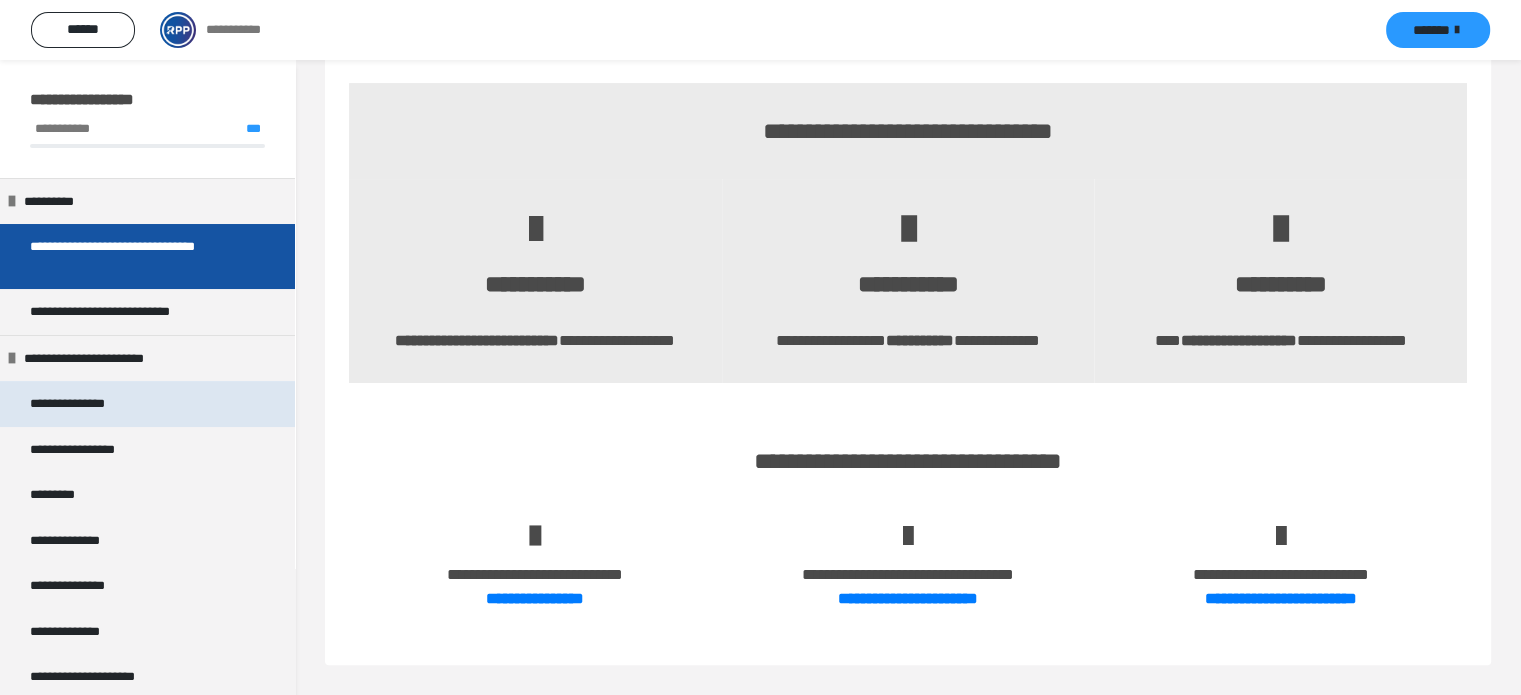 click on "**********" at bounding box center (81, 404) 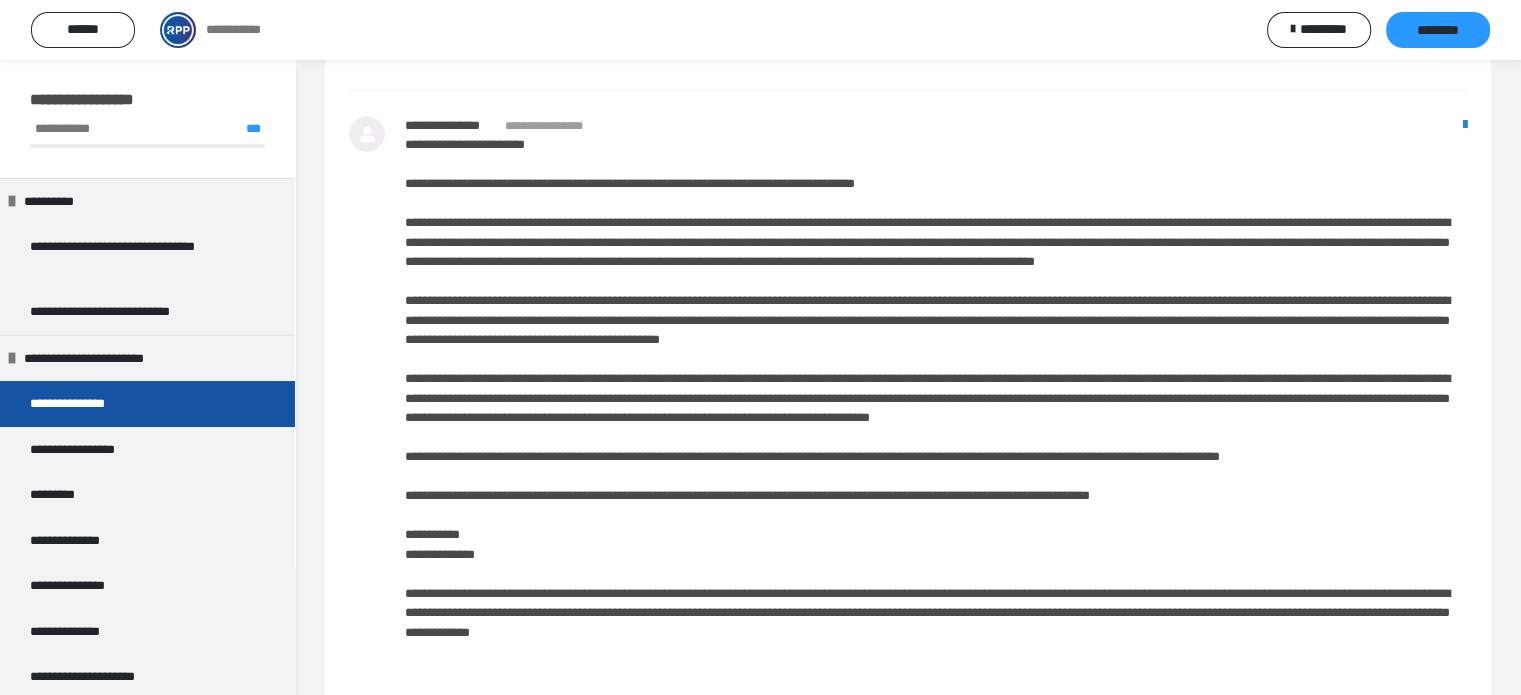 scroll, scrollTop: 1243, scrollLeft: 0, axis: vertical 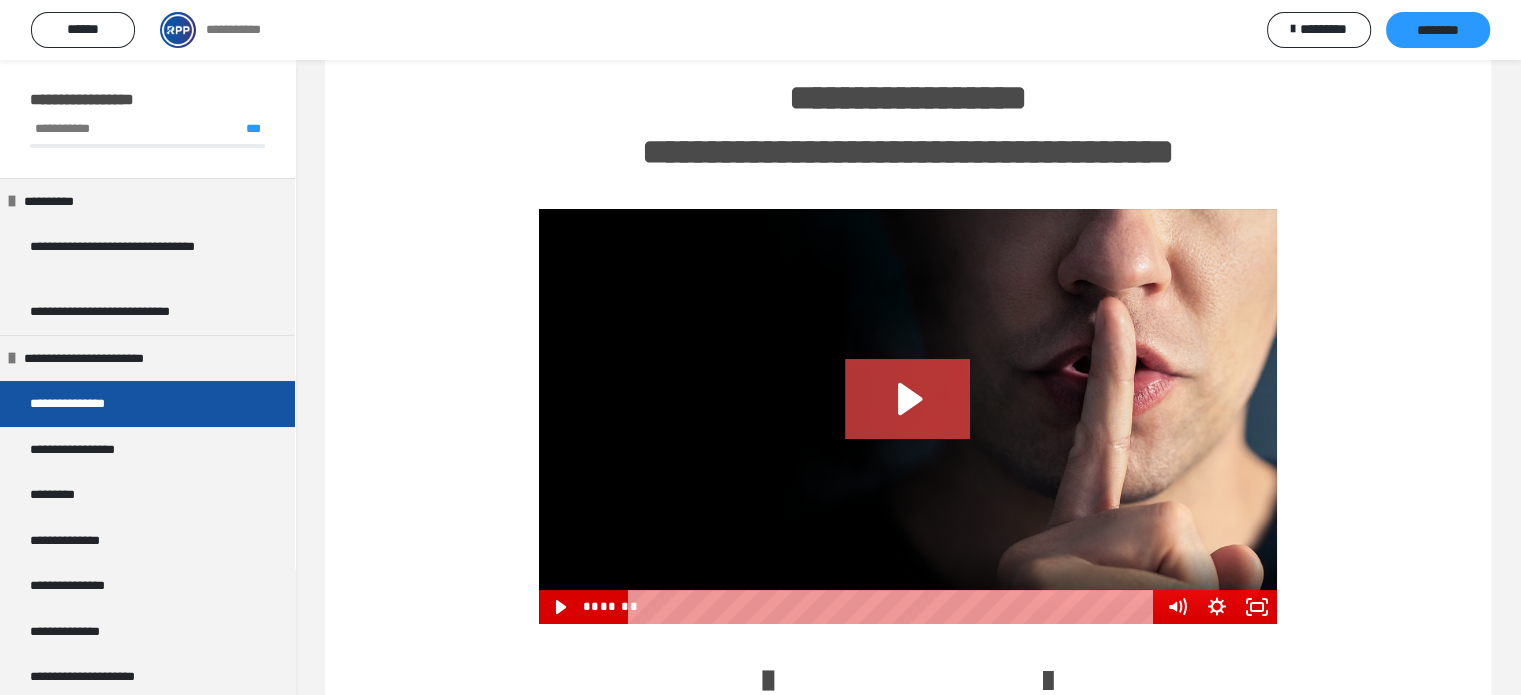 click 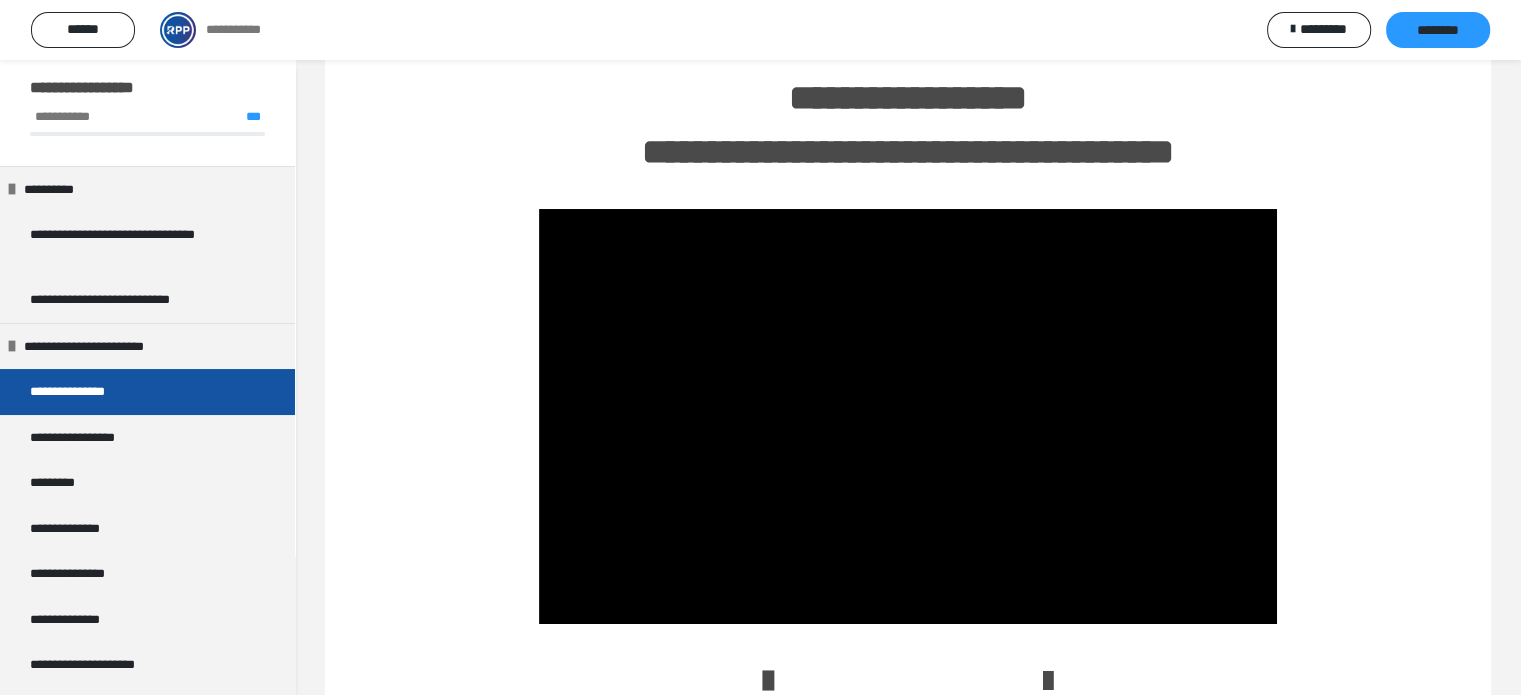 scroll, scrollTop: 0, scrollLeft: 0, axis: both 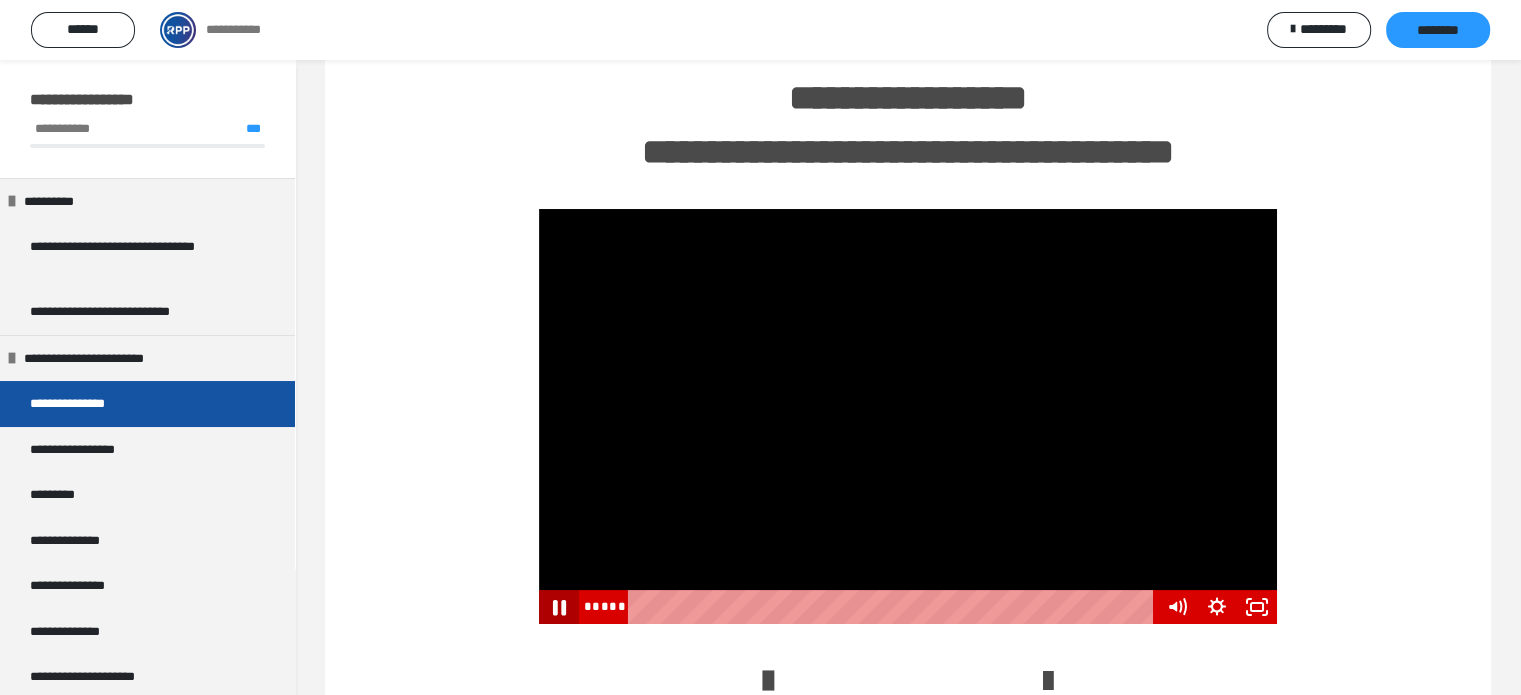 click 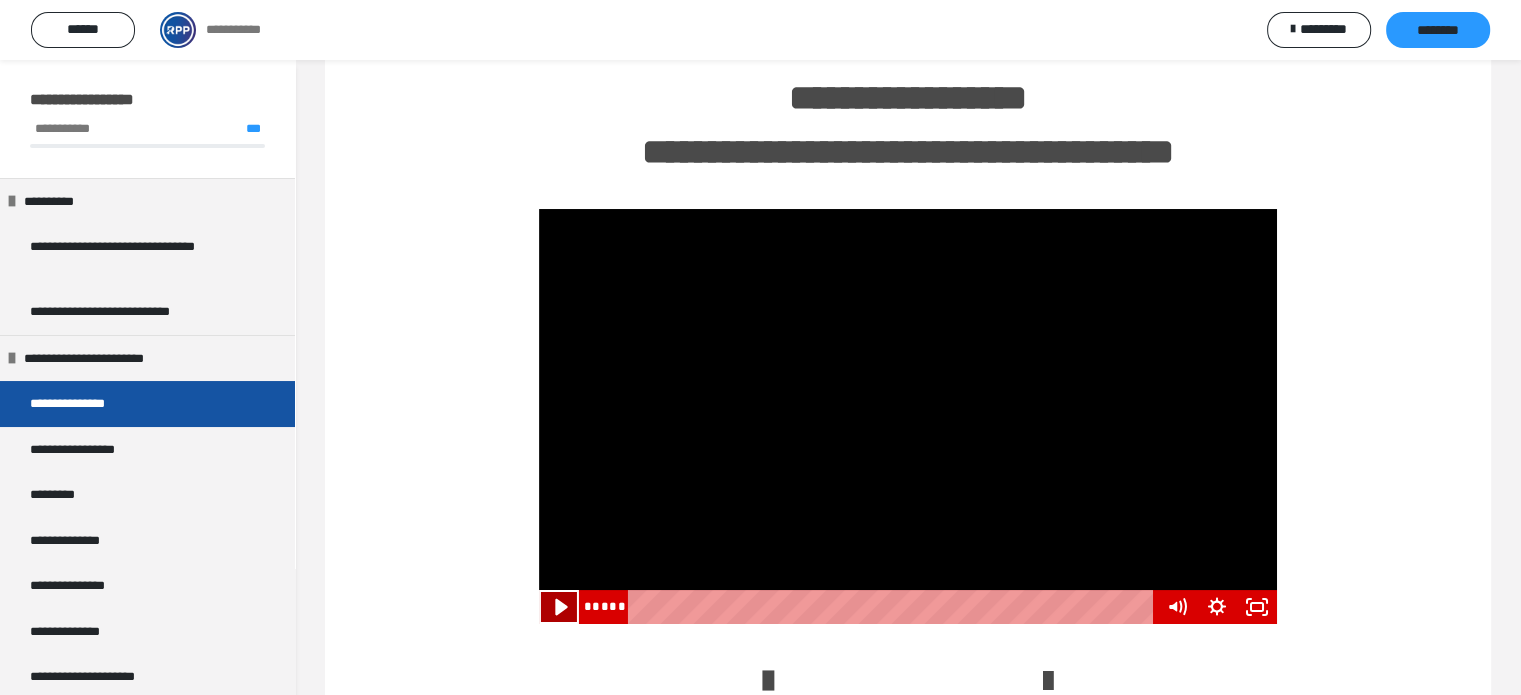 click 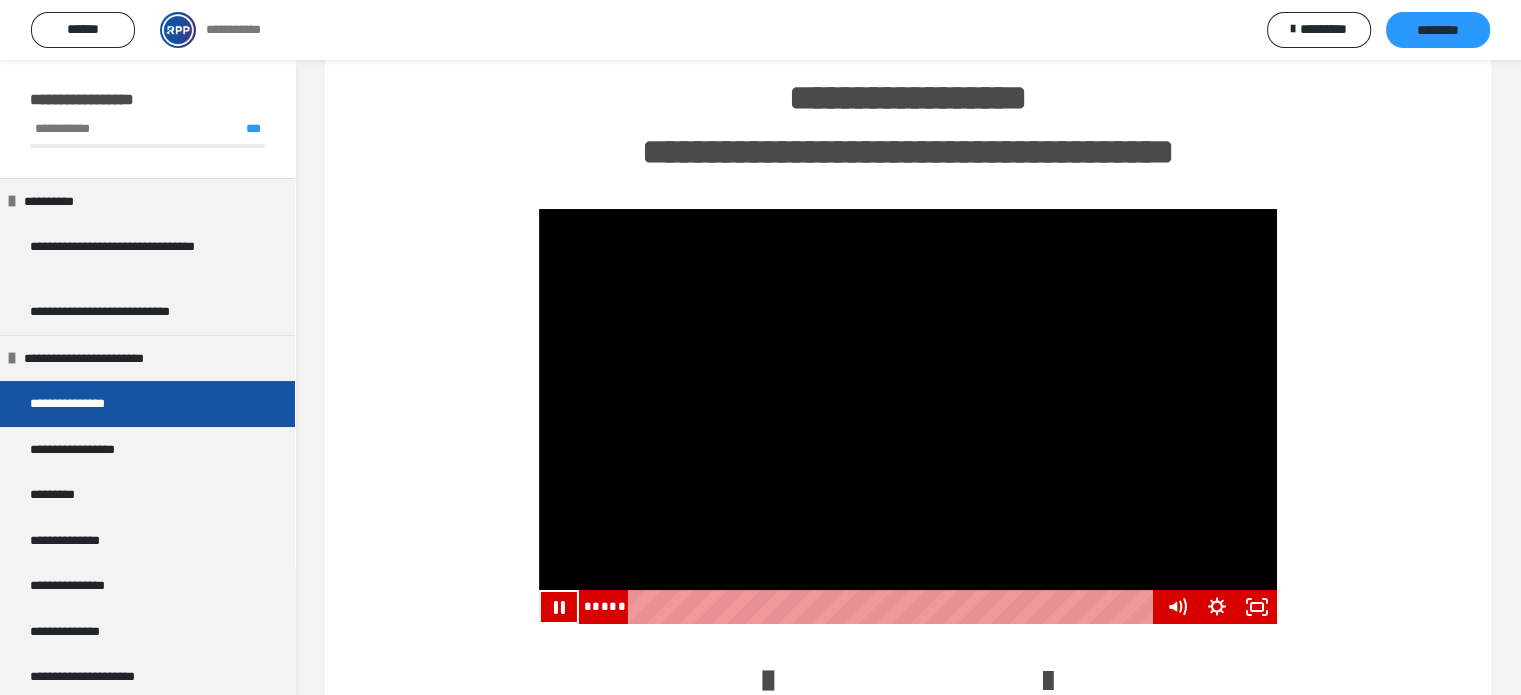 scroll, scrollTop: 690, scrollLeft: 0, axis: vertical 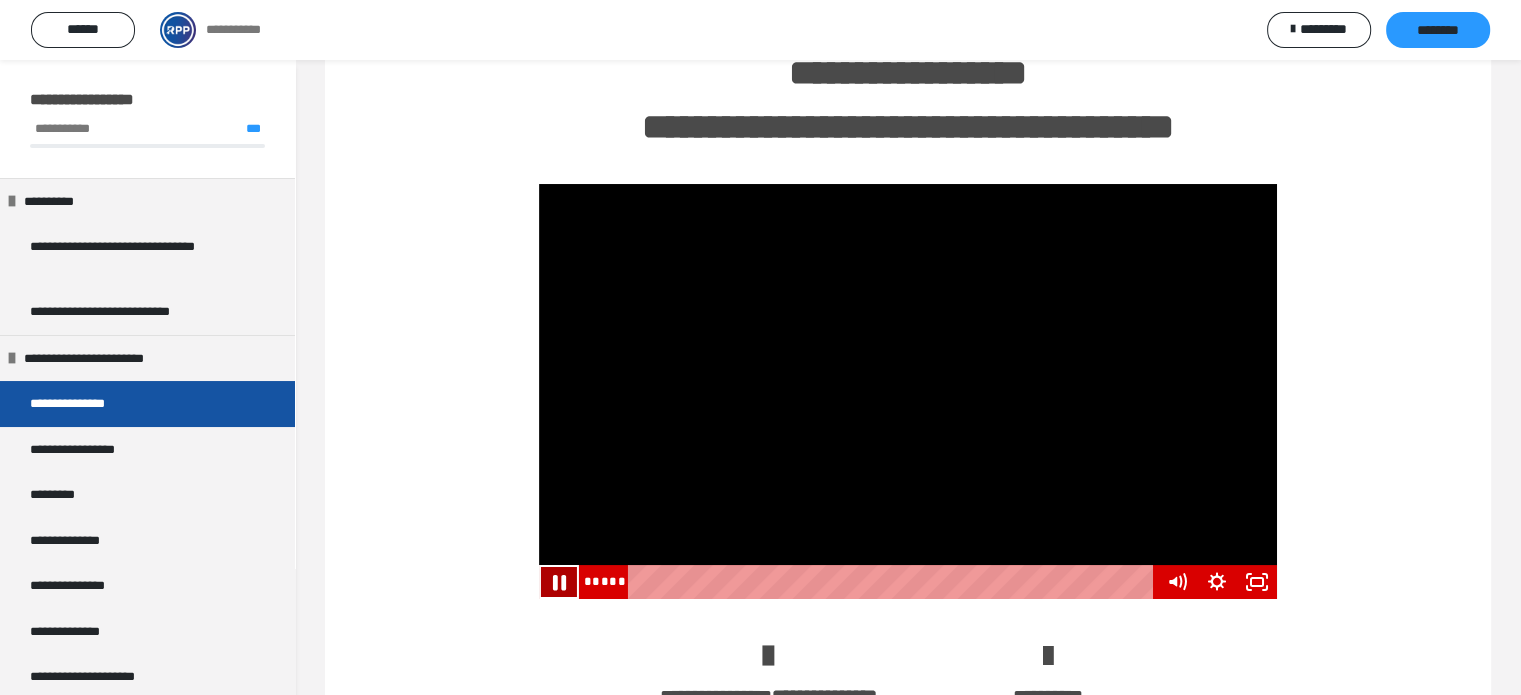 click 